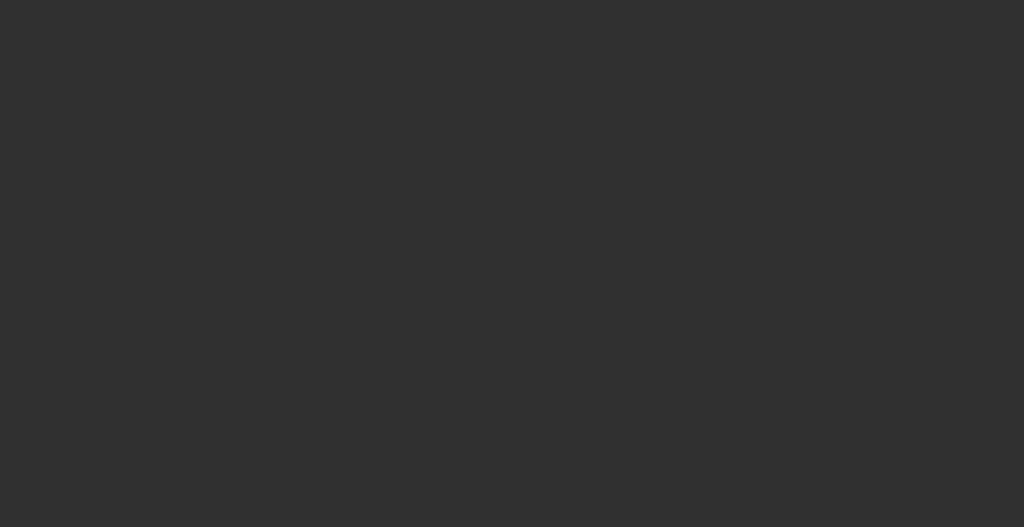scroll, scrollTop: 0, scrollLeft: 0, axis: both 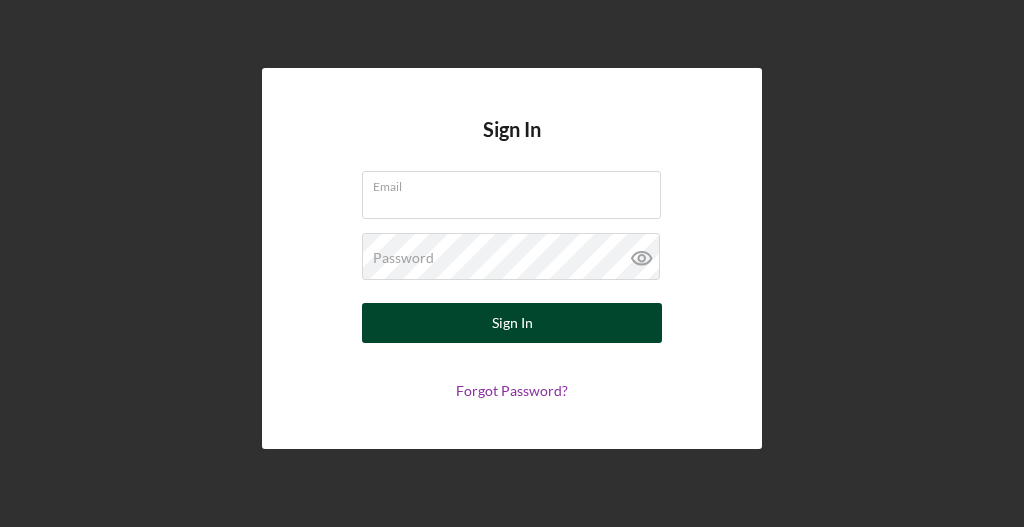 type on "[EMAIL]" 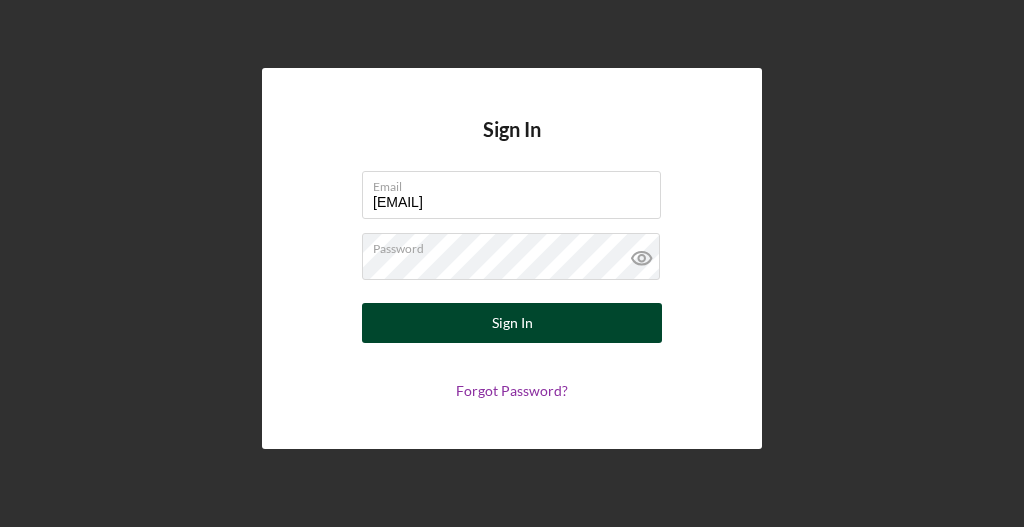 click on "Sign In" at bounding box center [512, 323] 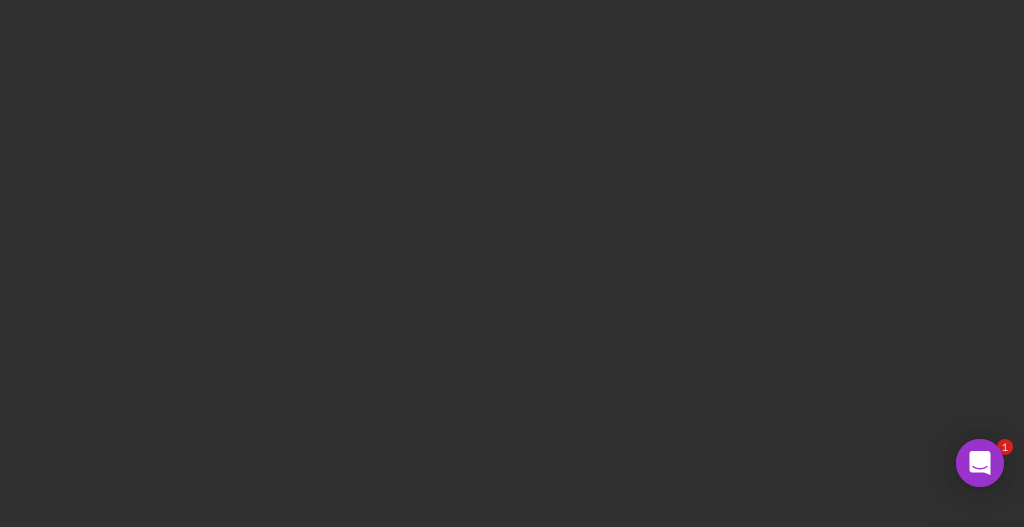 scroll, scrollTop: 0, scrollLeft: 0, axis: both 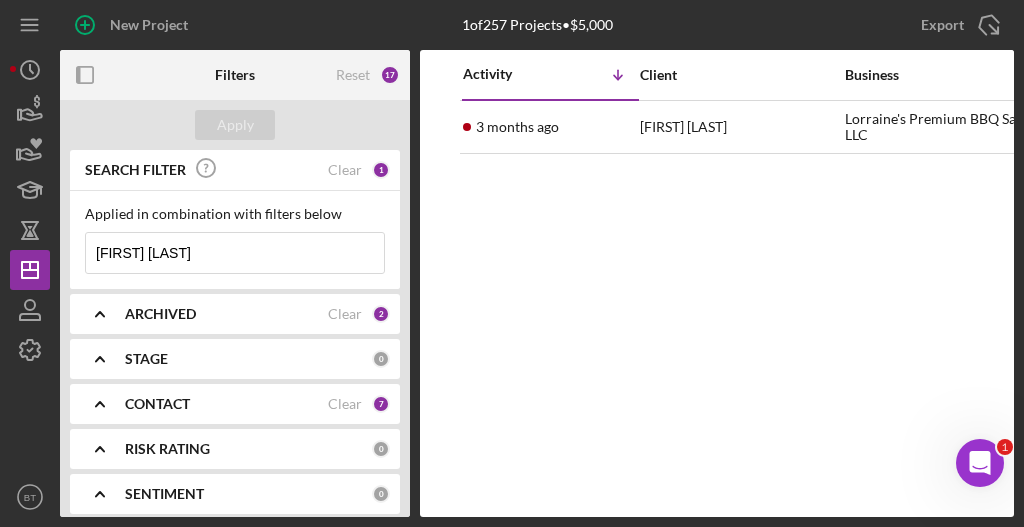 type 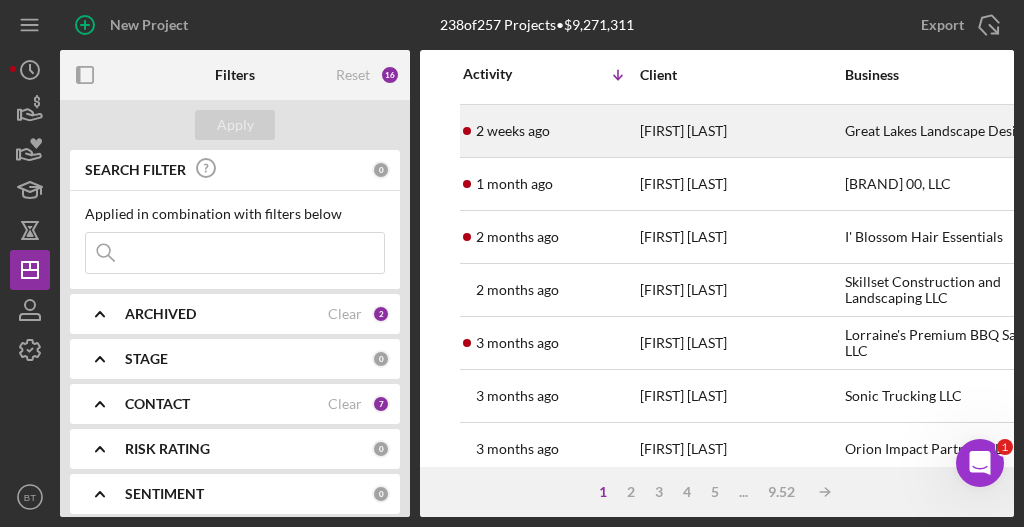 scroll, scrollTop: 208, scrollLeft: 0, axis: vertical 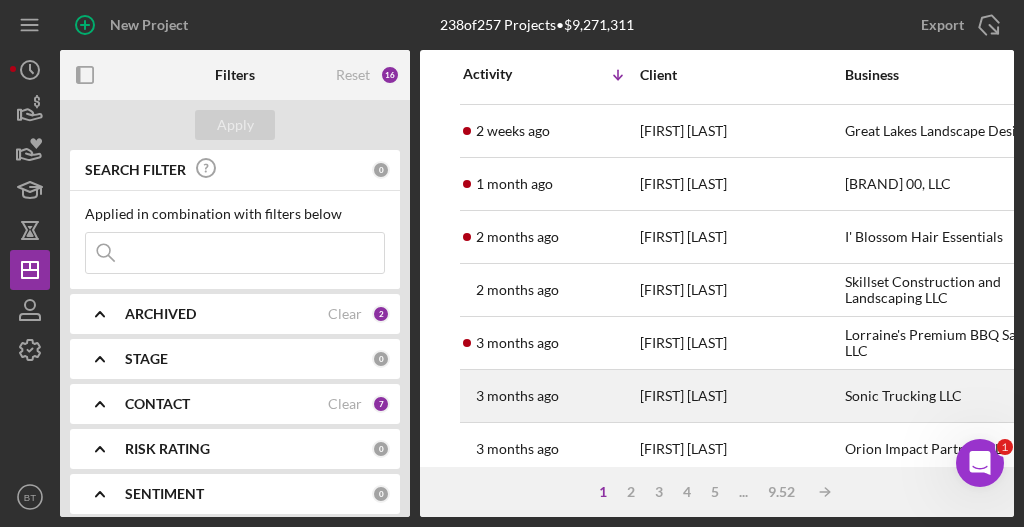 click on "[FIRST] [LAST]" at bounding box center (740, 396) 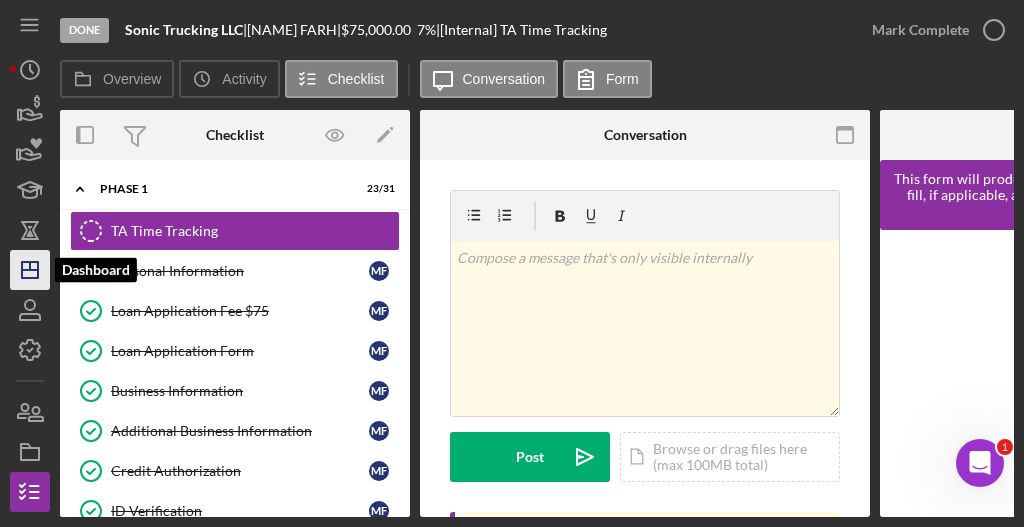 click on "Icon/Dashboard" 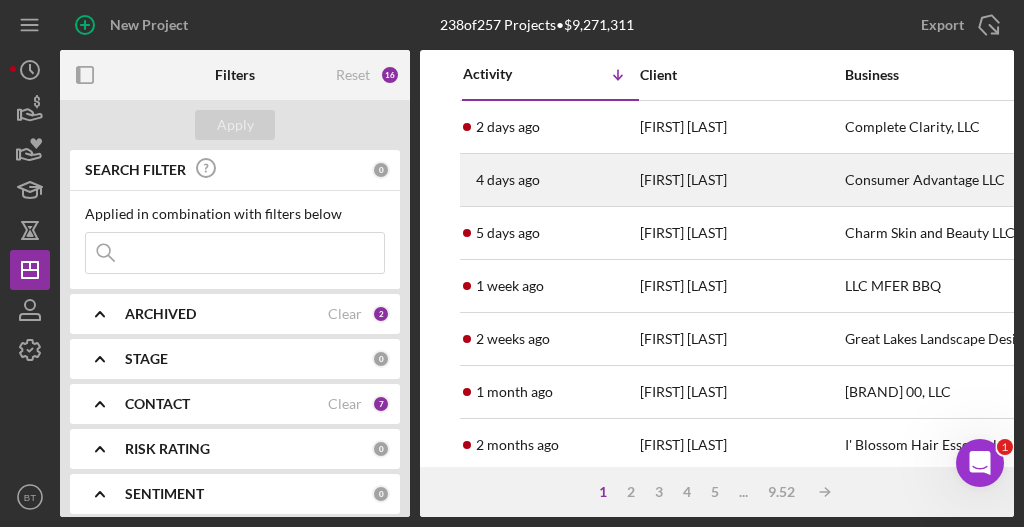 type 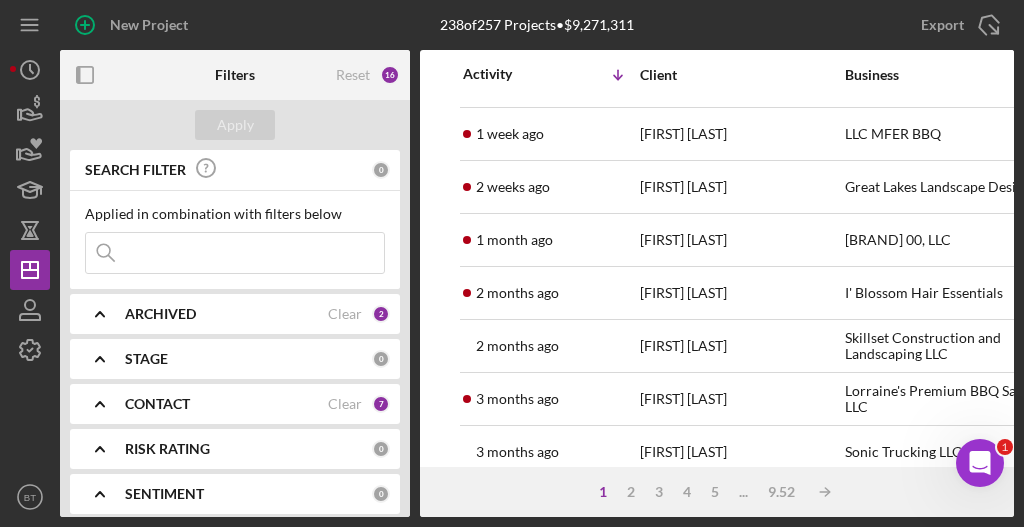 scroll, scrollTop: 158, scrollLeft: 0, axis: vertical 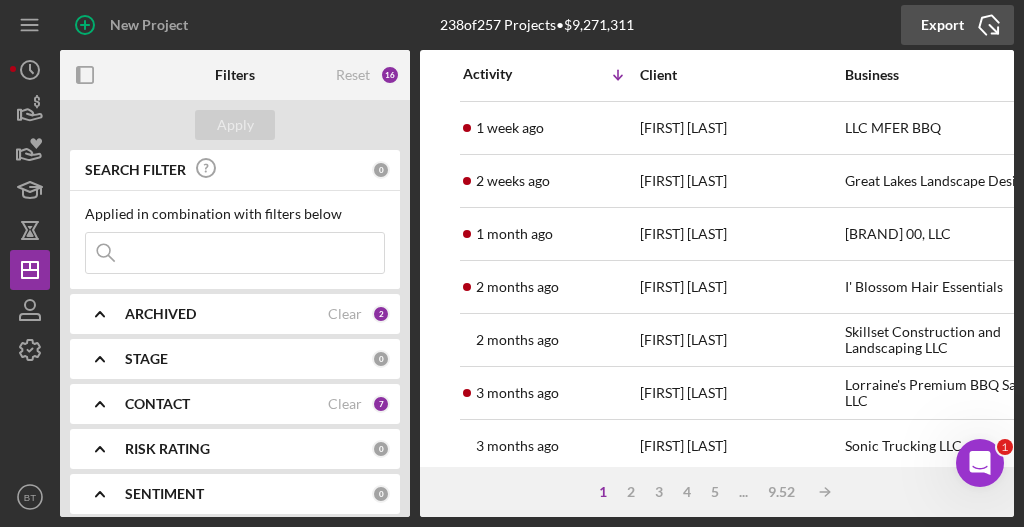 click on "Icon/Export" 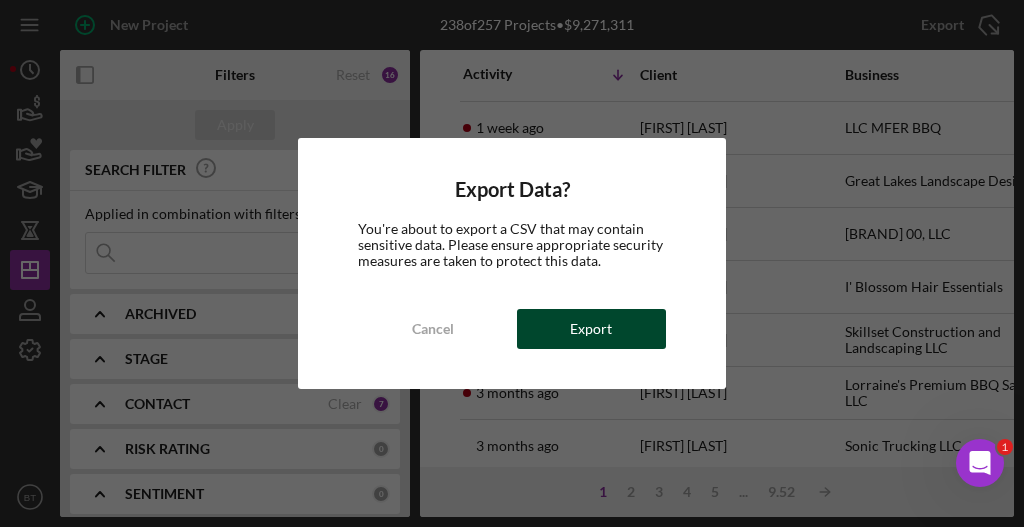click on "Export" at bounding box center [591, 329] 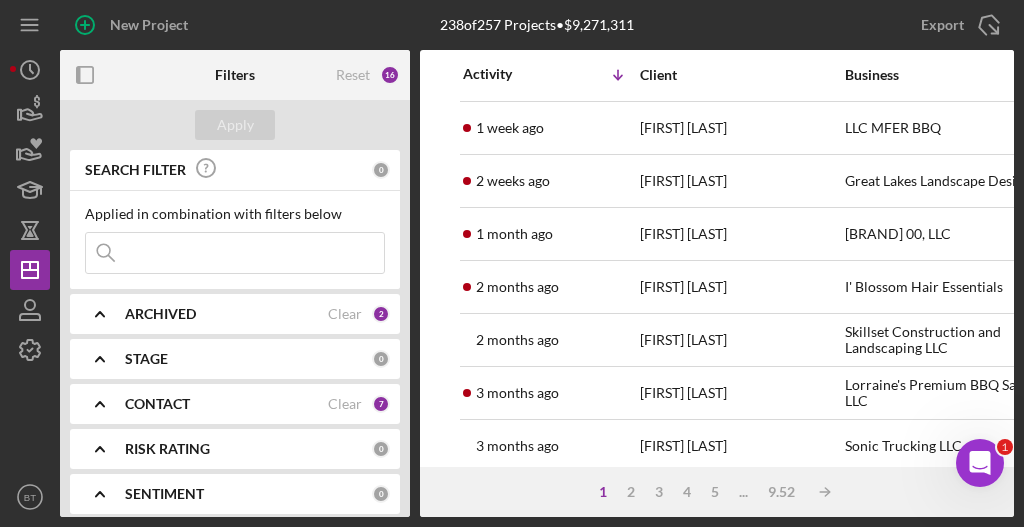 click on "ARCHIVED" at bounding box center (226, 314) 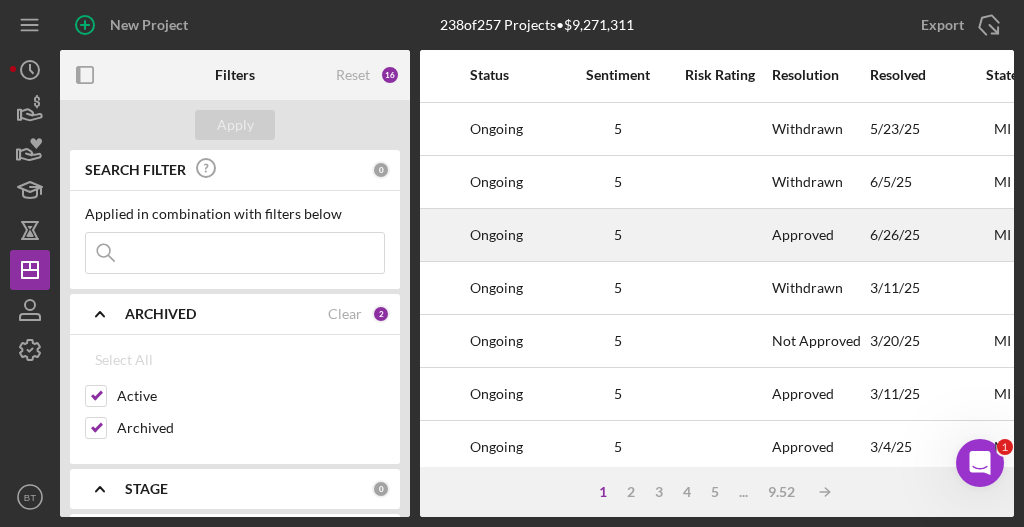 scroll, scrollTop: 899, scrollLeft: 1460, axis: both 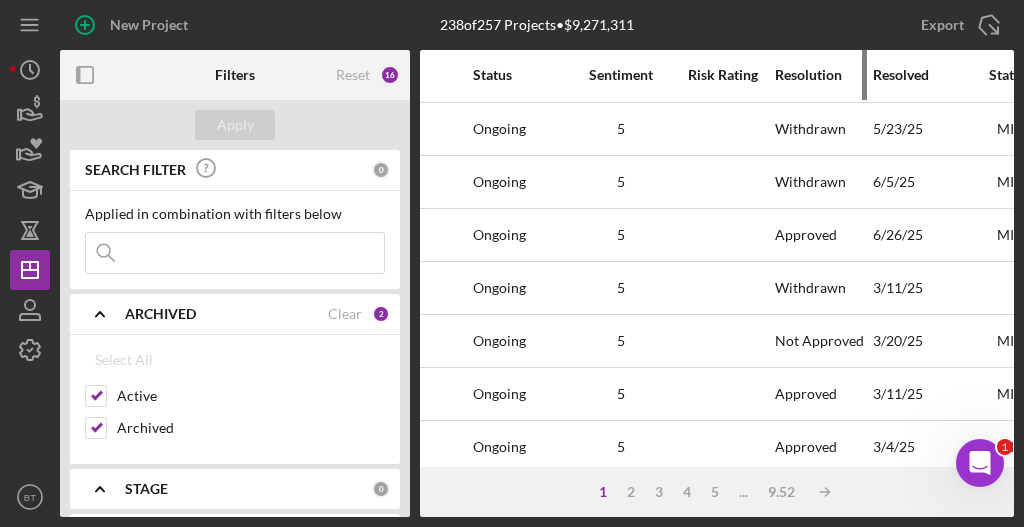 click on "Resolution" at bounding box center (823, 75) 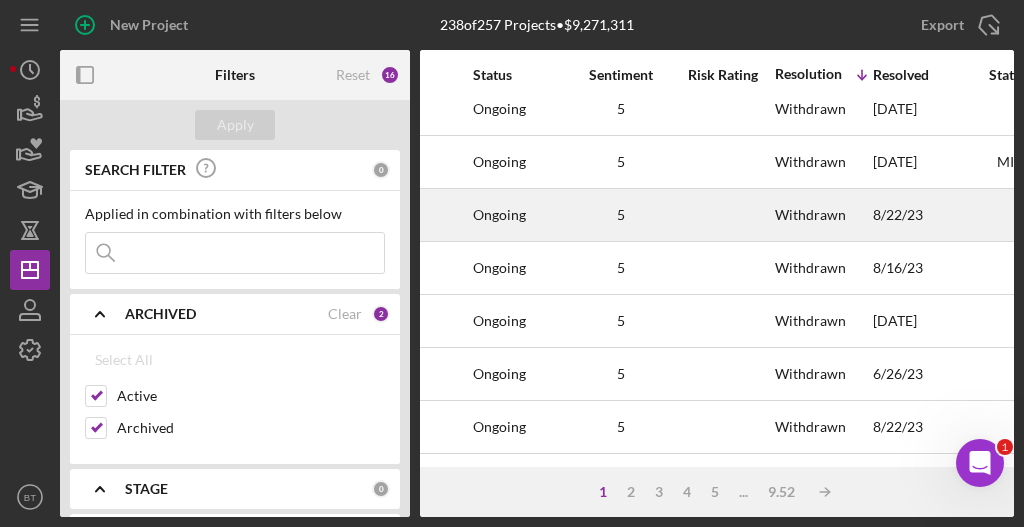 scroll, scrollTop: 331, scrollLeft: 1460, axis: both 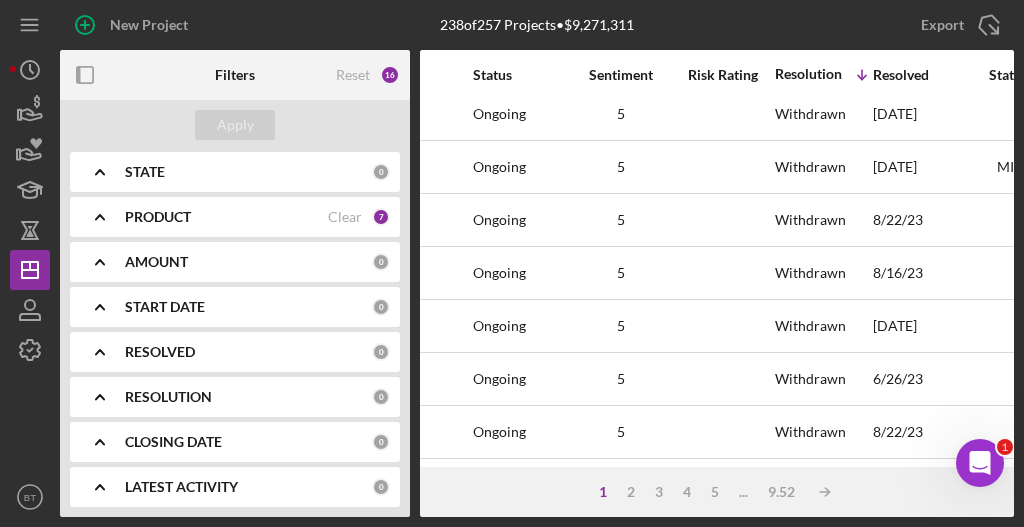 click on "RESOLUTION" at bounding box center (248, 397) 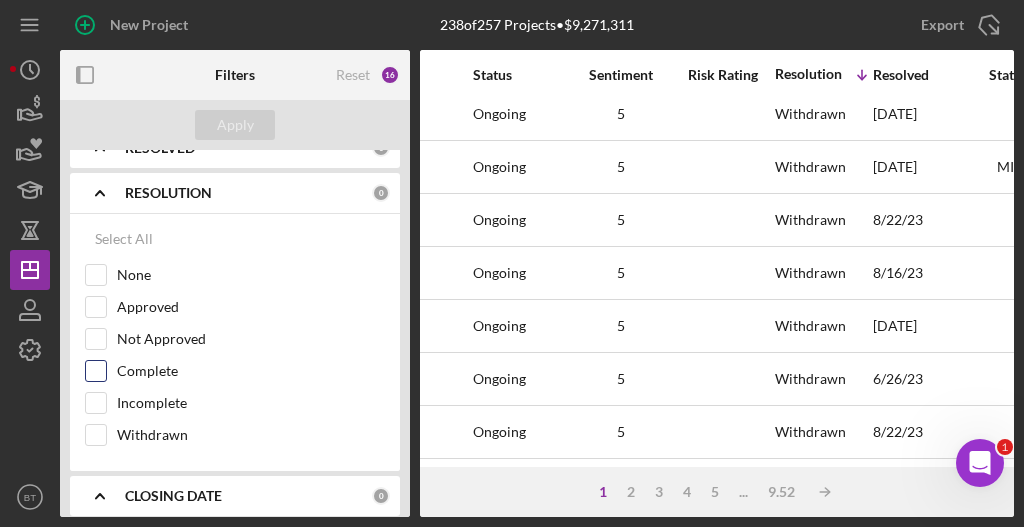 scroll, scrollTop: 747, scrollLeft: 0, axis: vertical 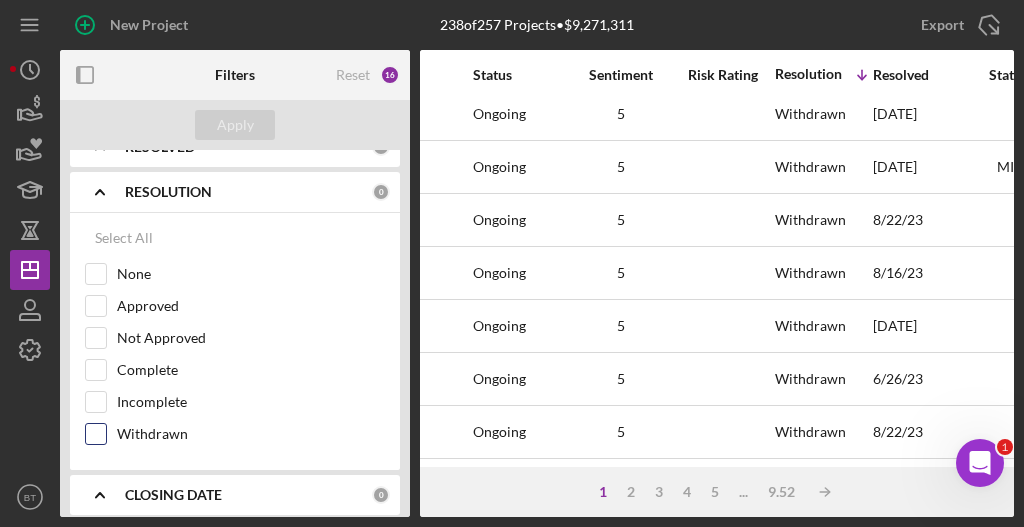 click on "Withdrawn" at bounding box center [96, 434] 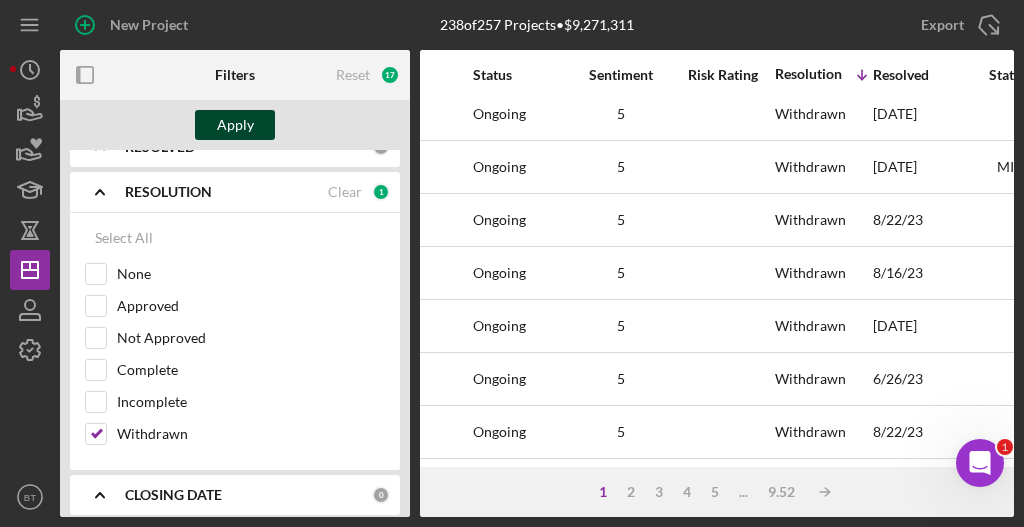 click on "Apply" at bounding box center (235, 125) 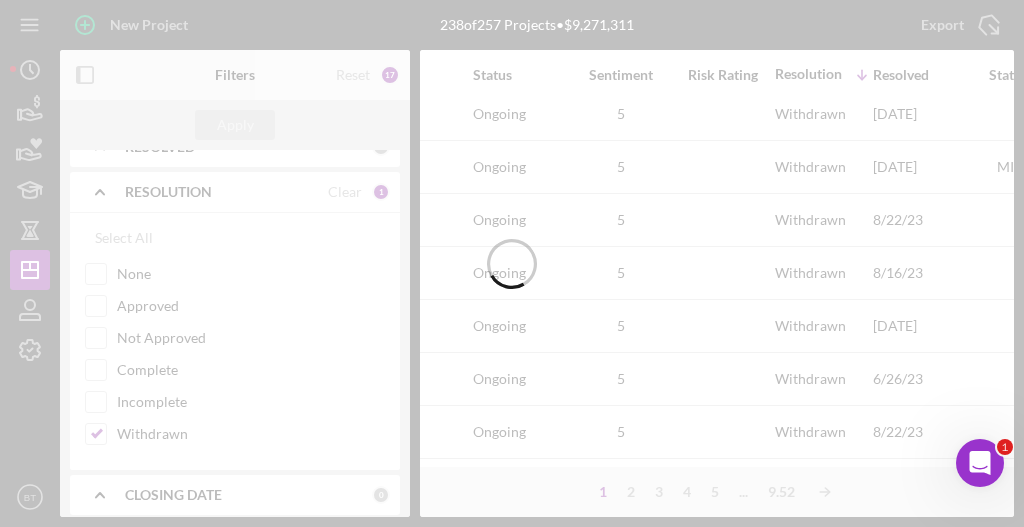 scroll, scrollTop: 16, scrollLeft: 1460, axis: both 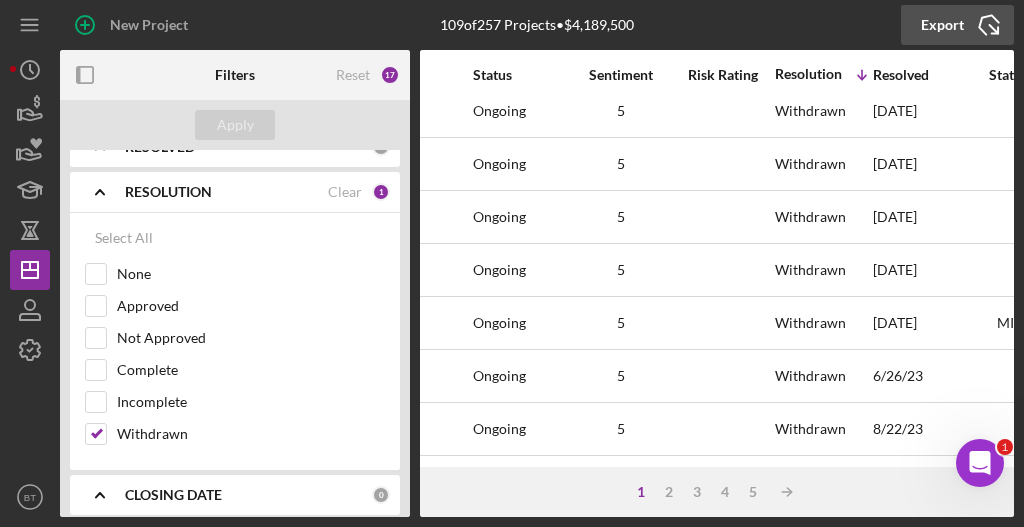 click on "Export" at bounding box center [942, 25] 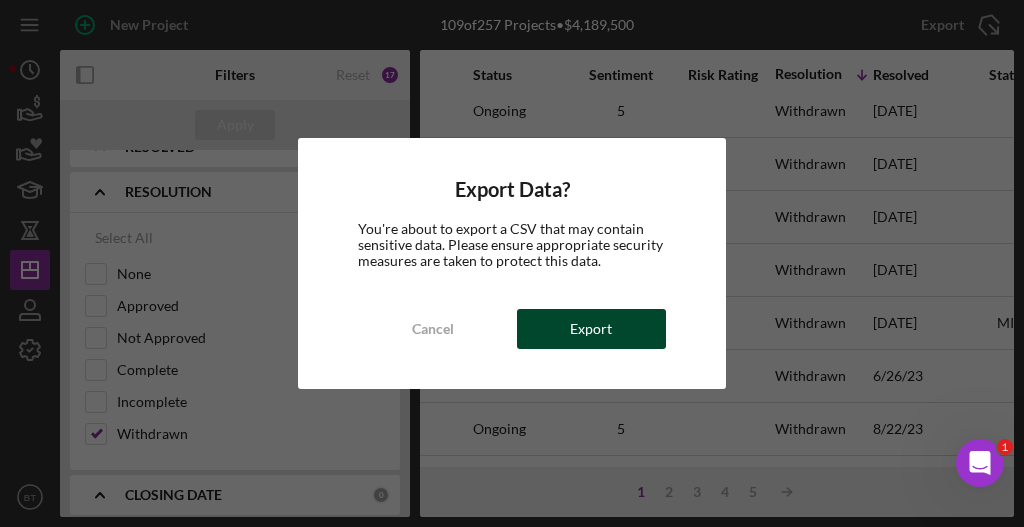 click on "Export" at bounding box center (591, 329) 